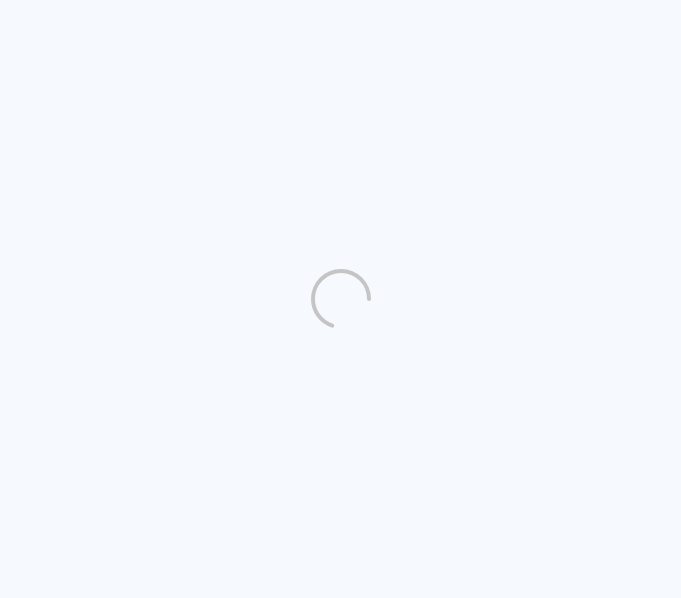 scroll, scrollTop: 0, scrollLeft: 0, axis: both 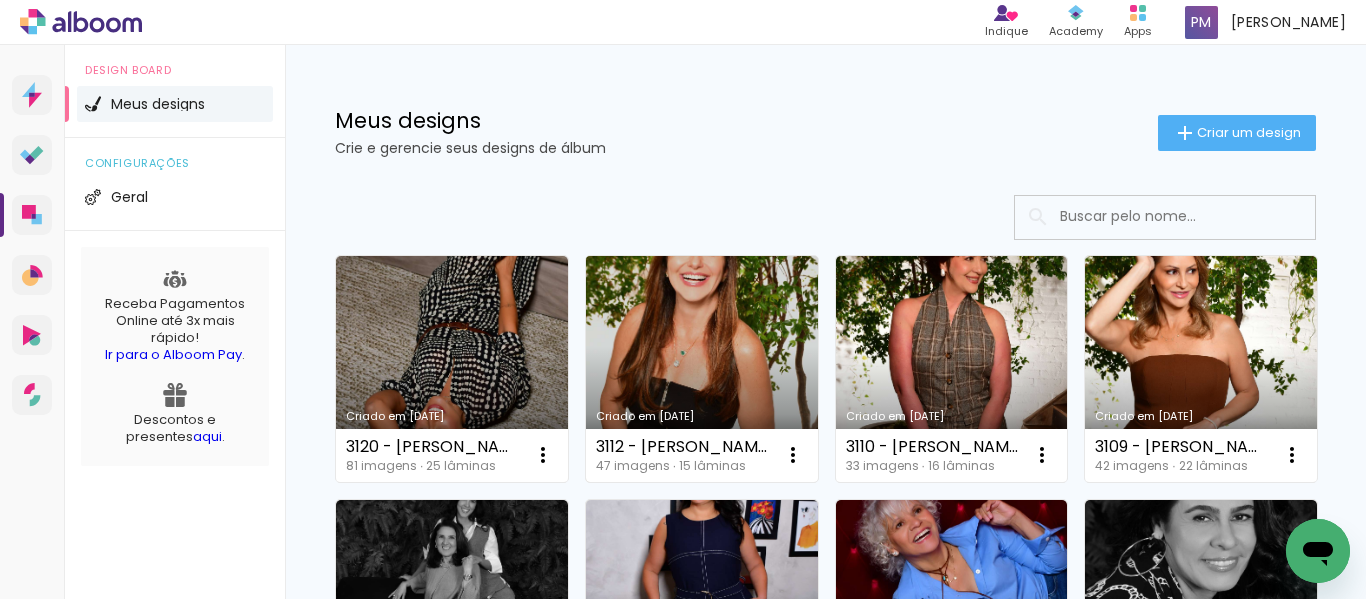 click on "Criado em [DATE]" at bounding box center [702, 369] 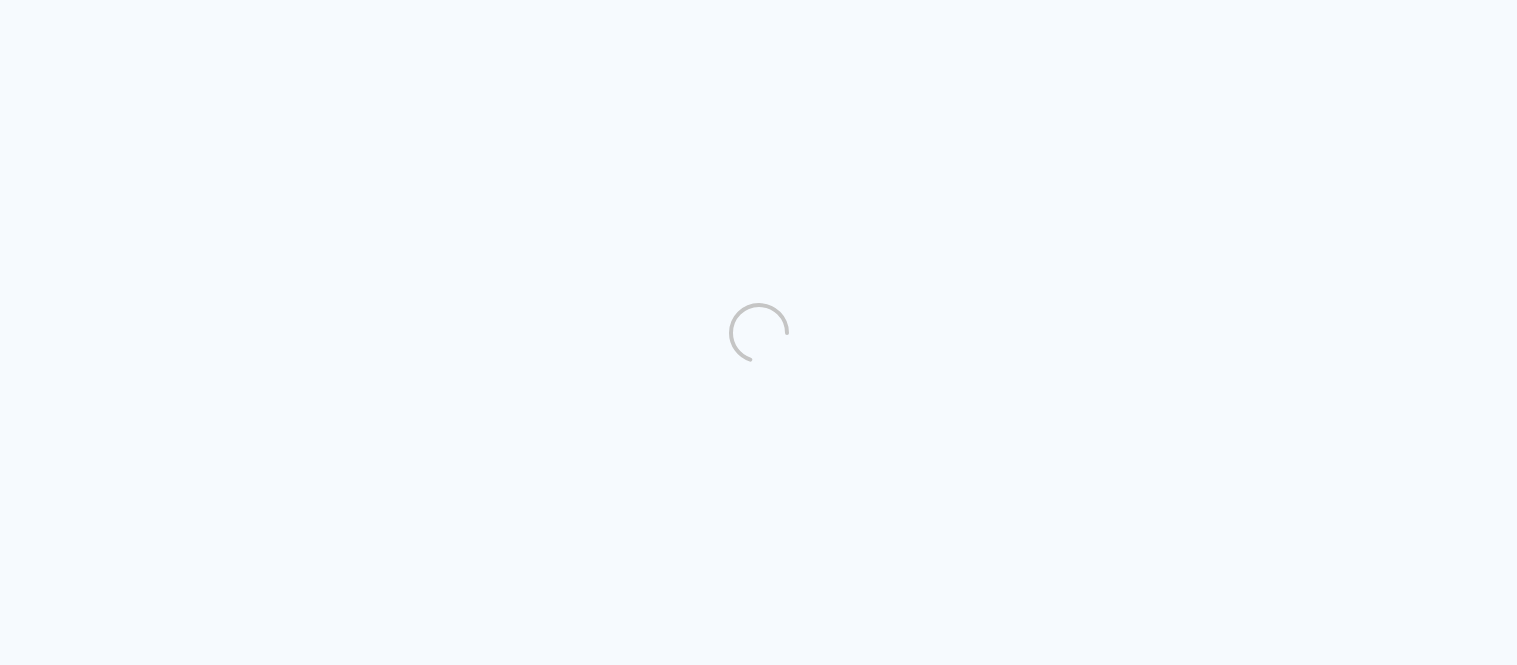 scroll, scrollTop: 0, scrollLeft: 0, axis: both 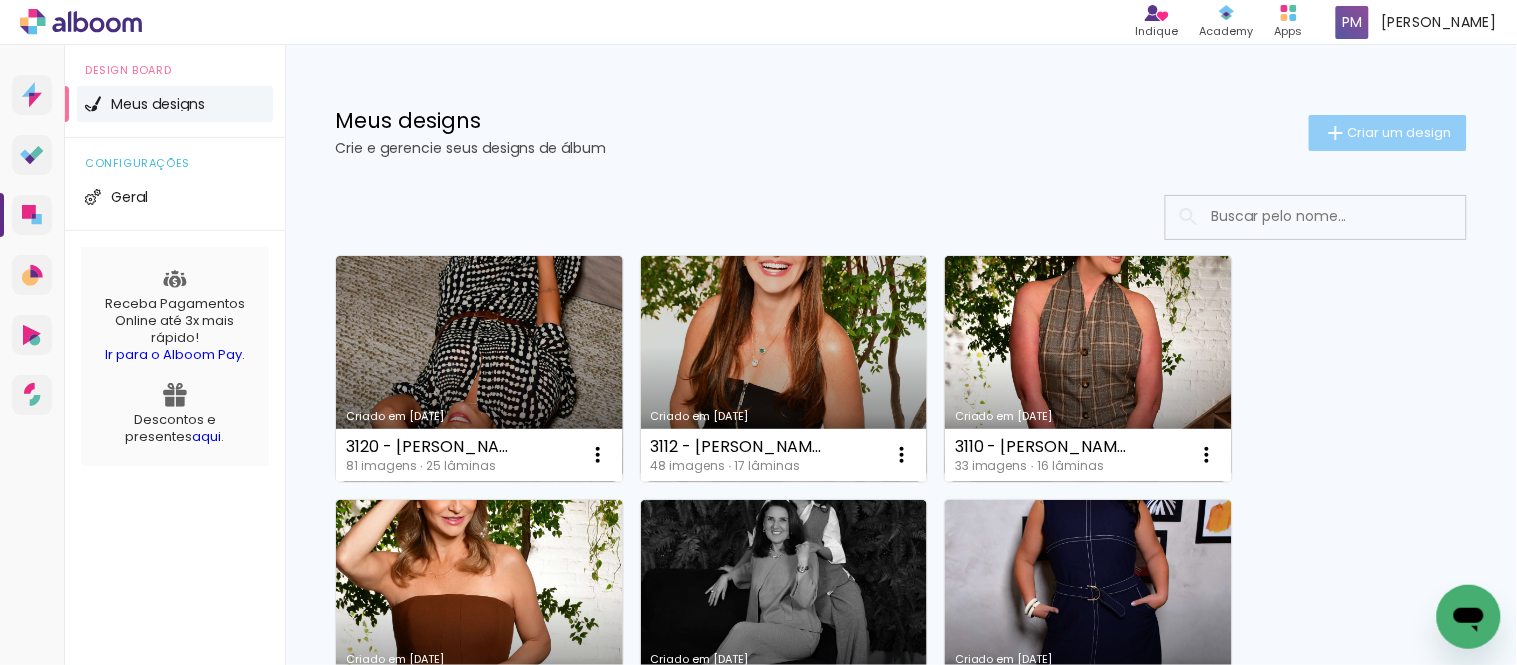 drag, startPoint x: 1344, startPoint y: 111, endPoint x: 1296, endPoint y: 150, distance: 61.846584 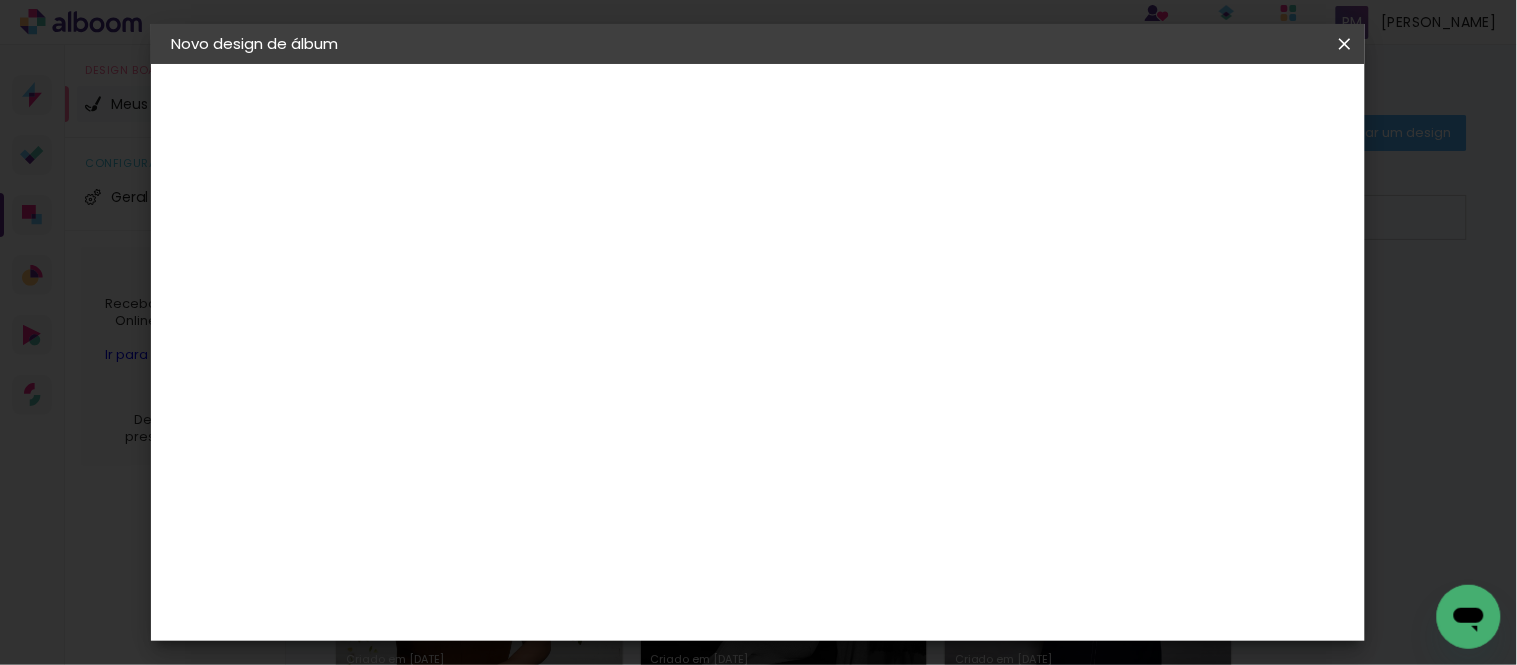 click at bounding box center [498, 268] 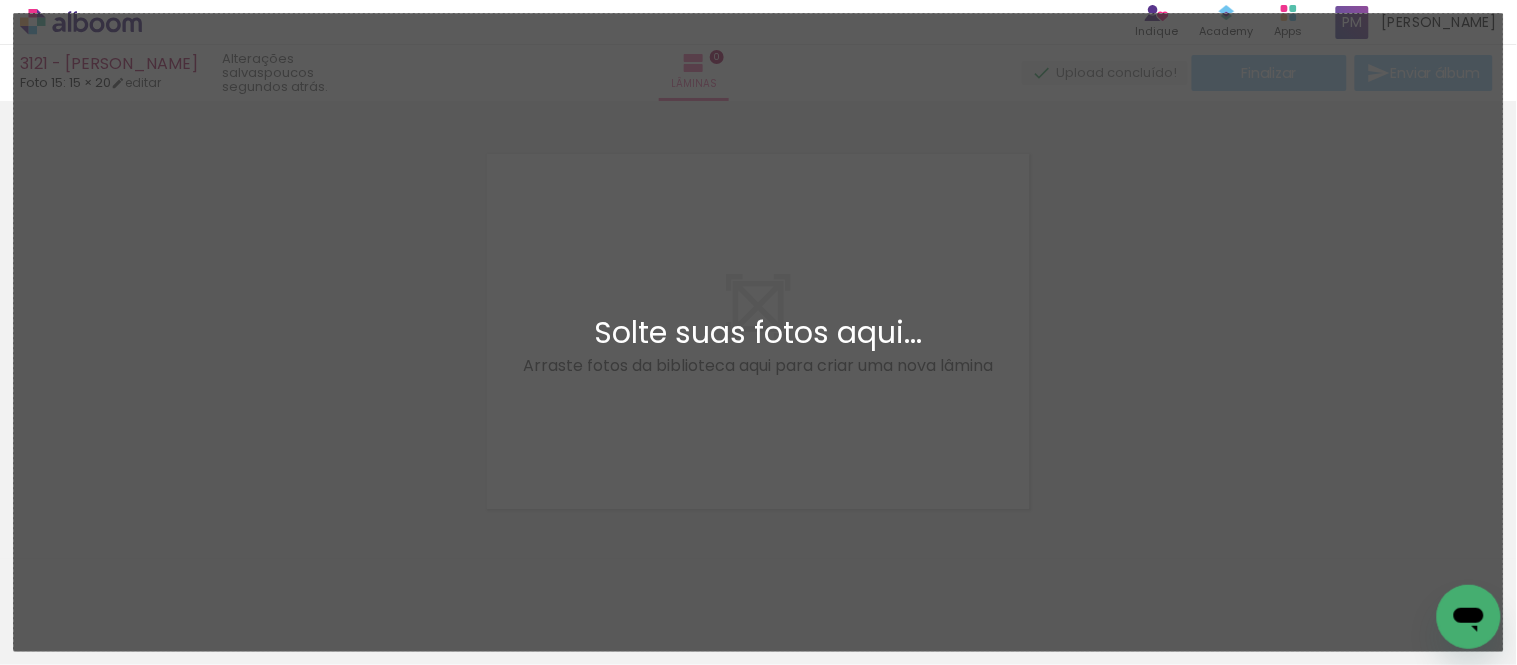 scroll, scrollTop: 25, scrollLeft: 0, axis: vertical 